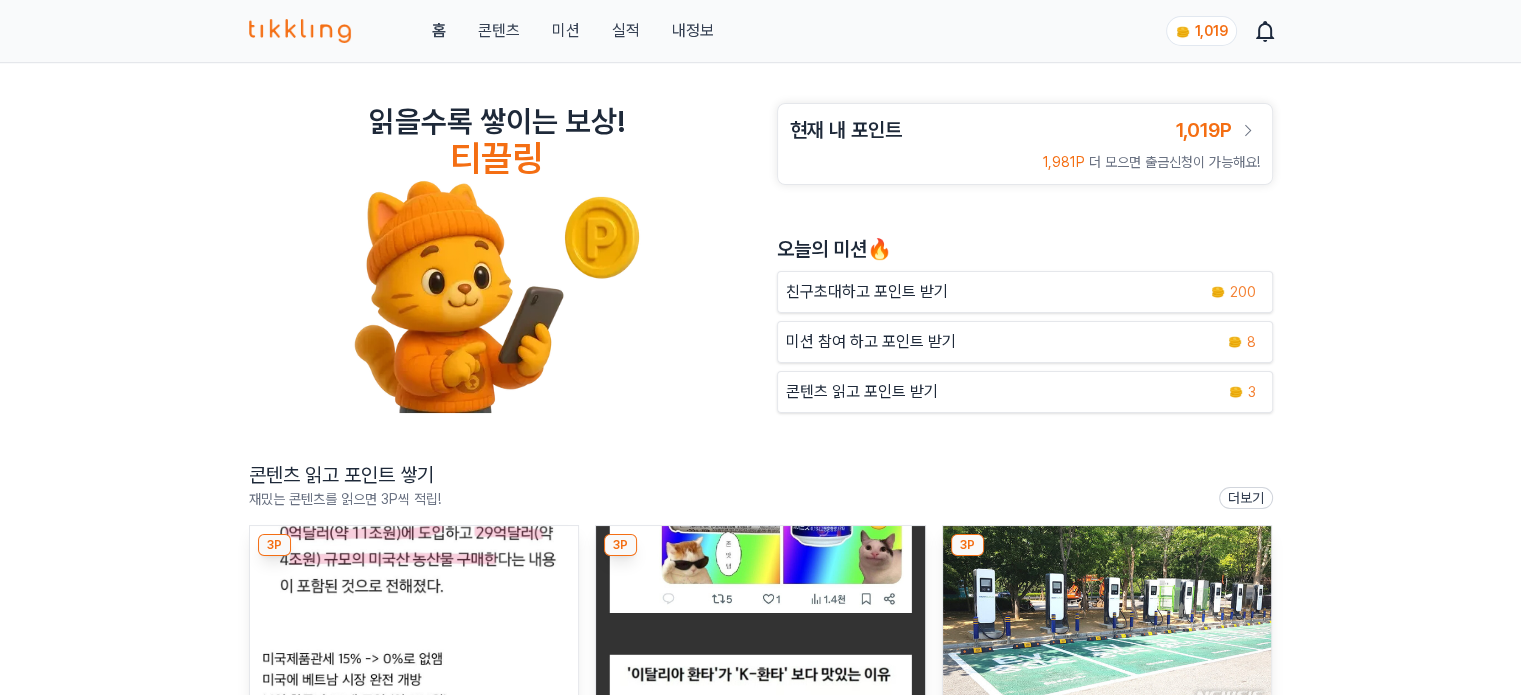 scroll, scrollTop: 100, scrollLeft: 0, axis: vertical 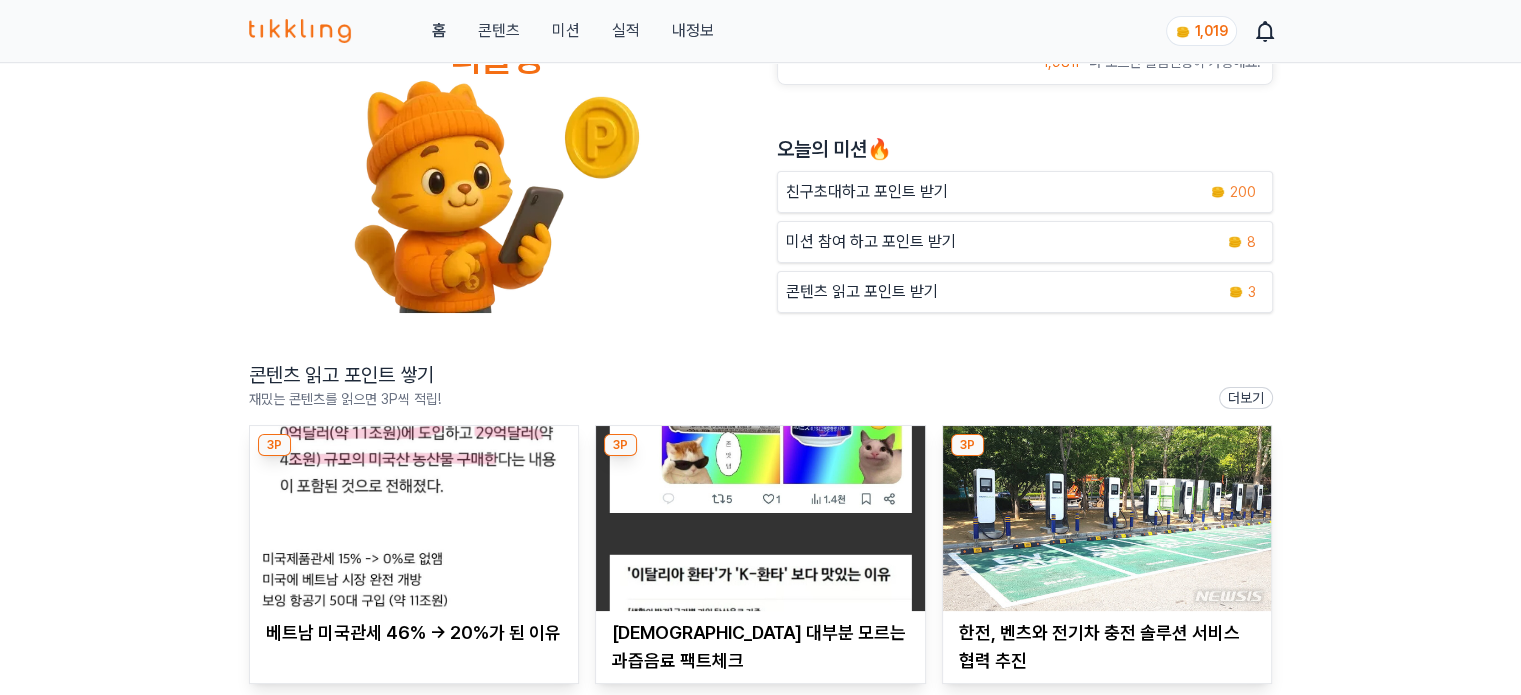 click at bounding box center [414, 518] 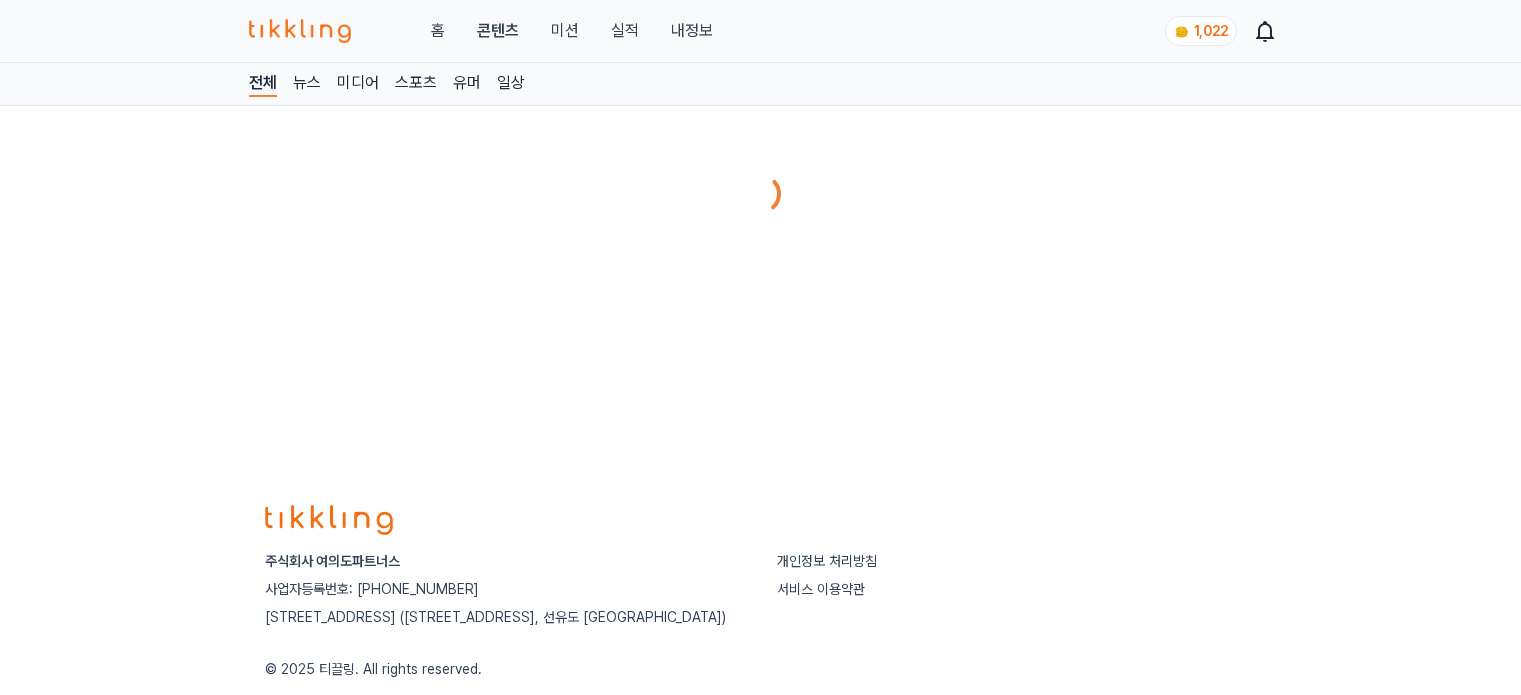 scroll, scrollTop: 0, scrollLeft: 0, axis: both 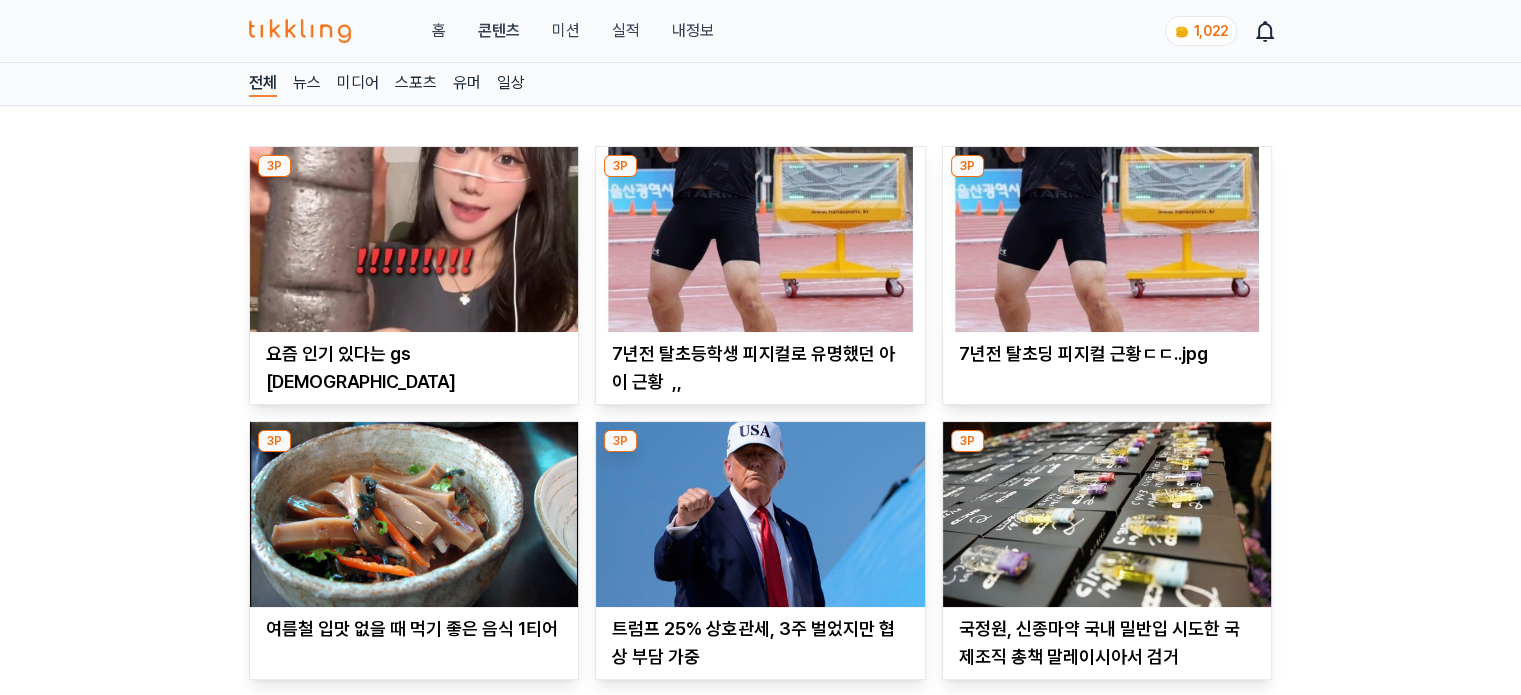 click at bounding box center (414, 239) 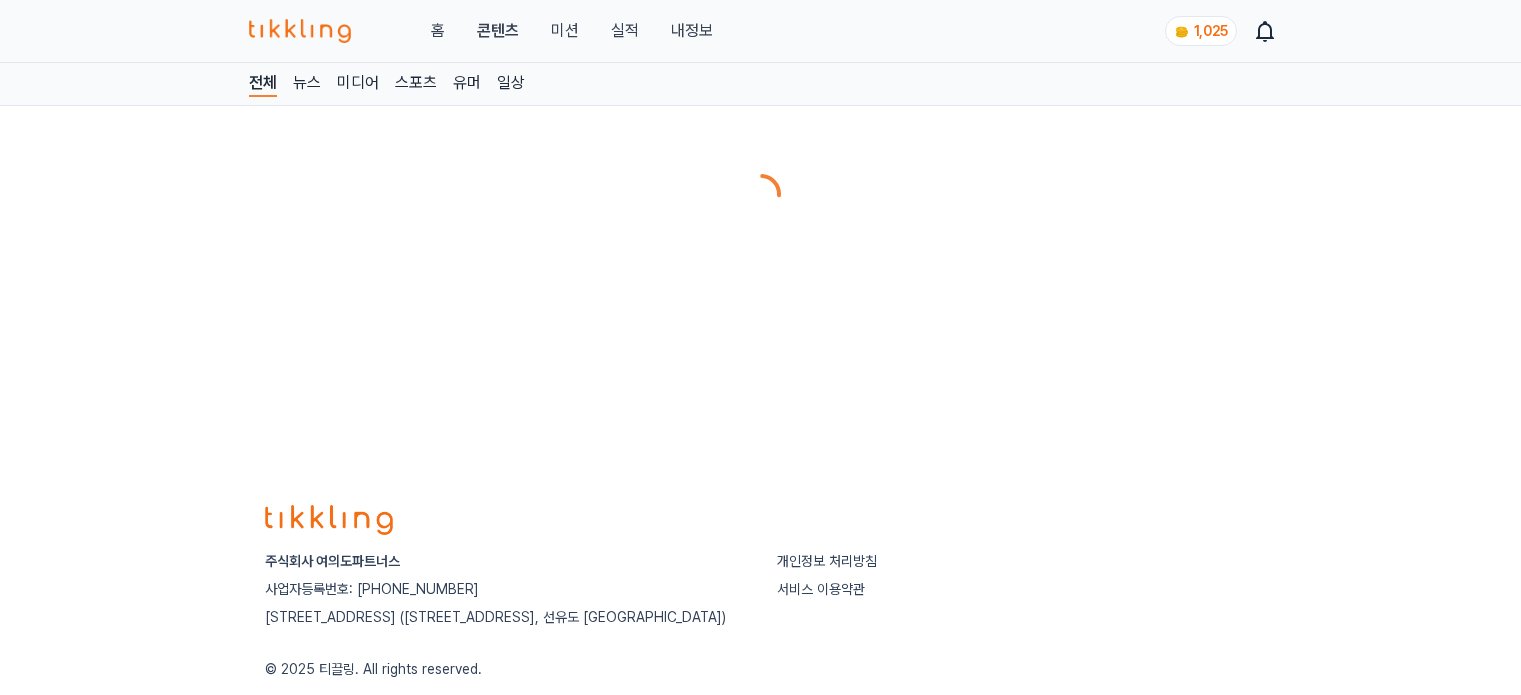 scroll, scrollTop: 0, scrollLeft: 0, axis: both 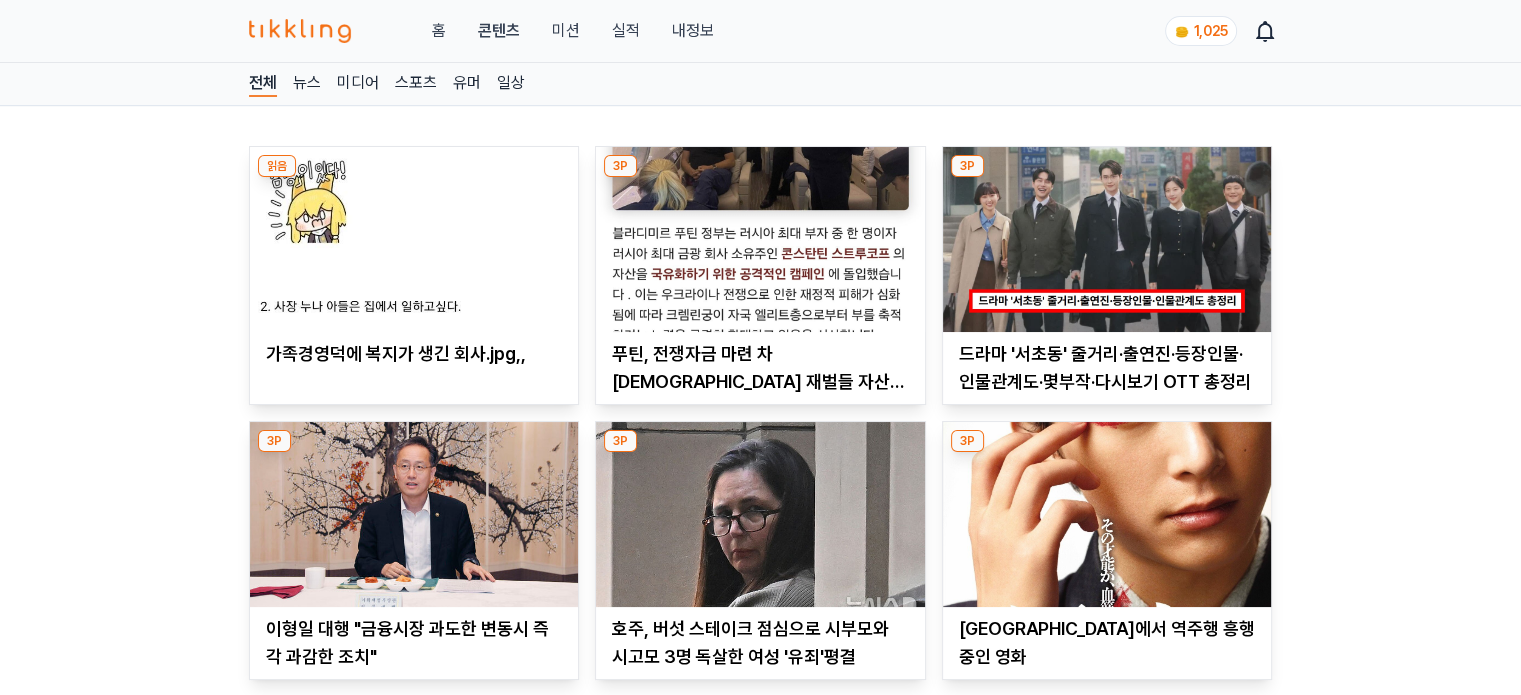 click at bounding box center [760, 239] 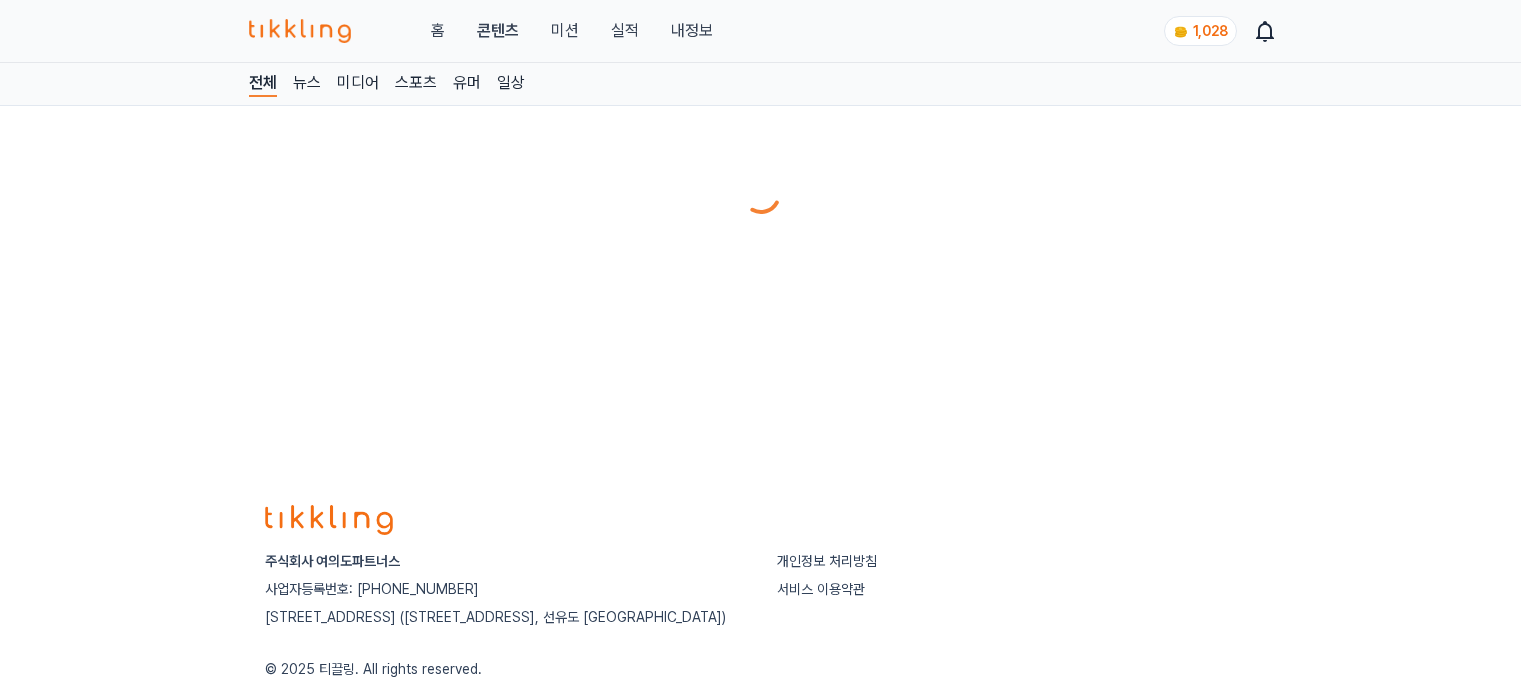 scroll, scrollTop: 0, scrollLeft: 0, axis: both 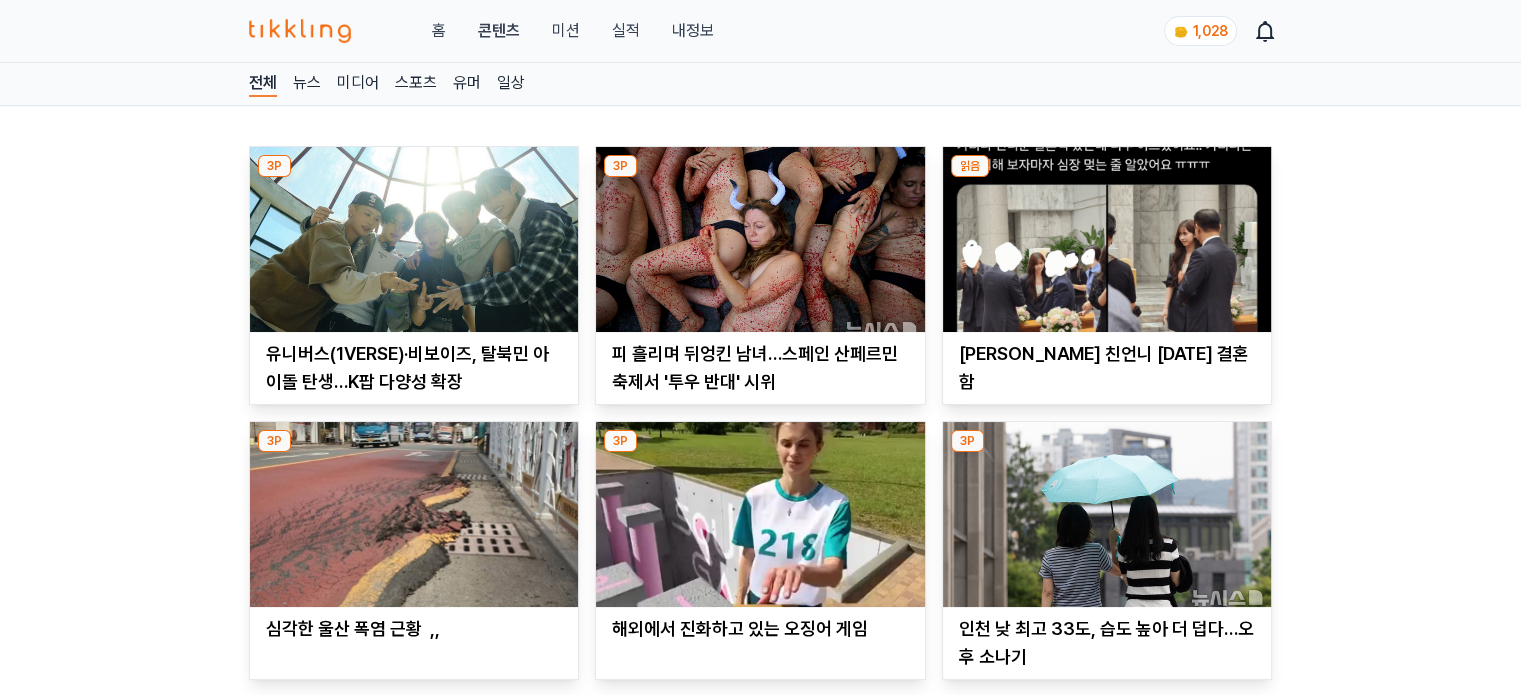 click at bounding box center (760, 239) 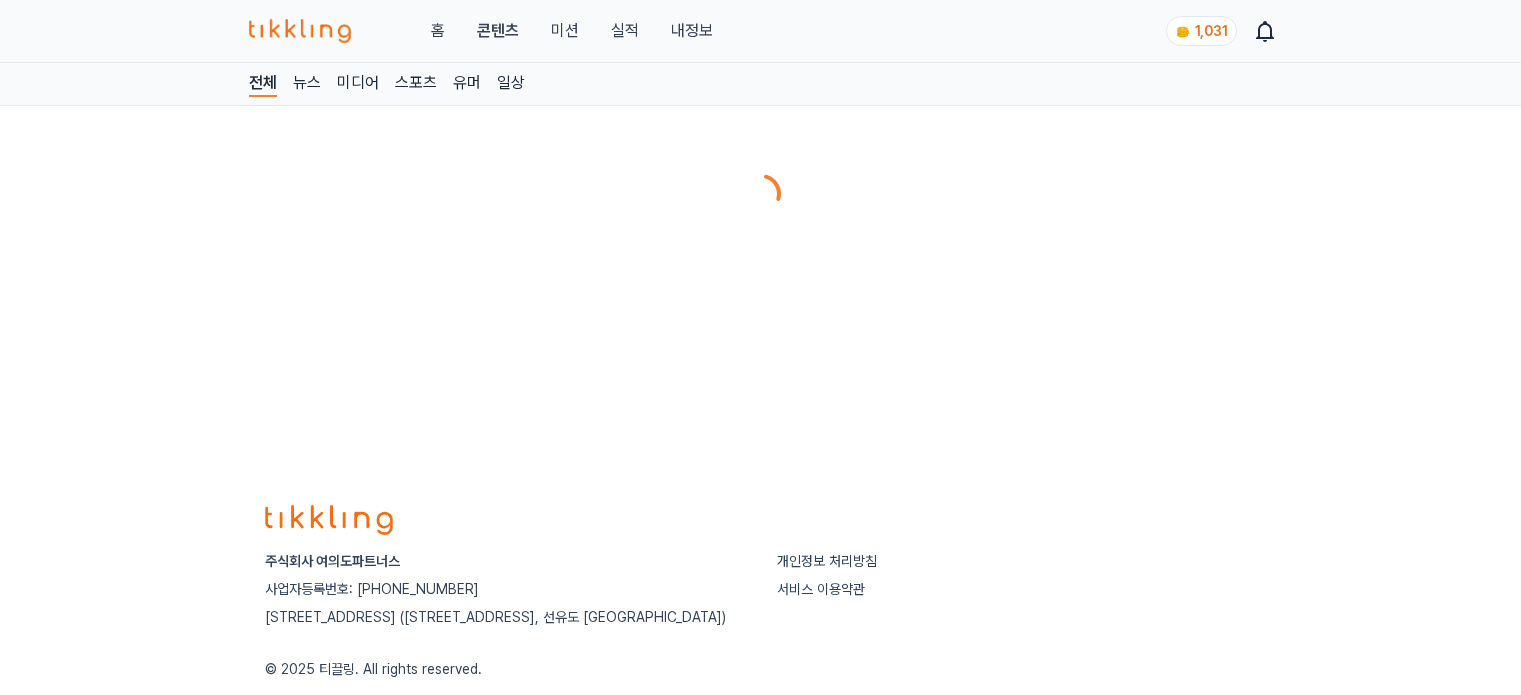 scroll, scrollTop: 0, scrollLeft: 0, axis: both 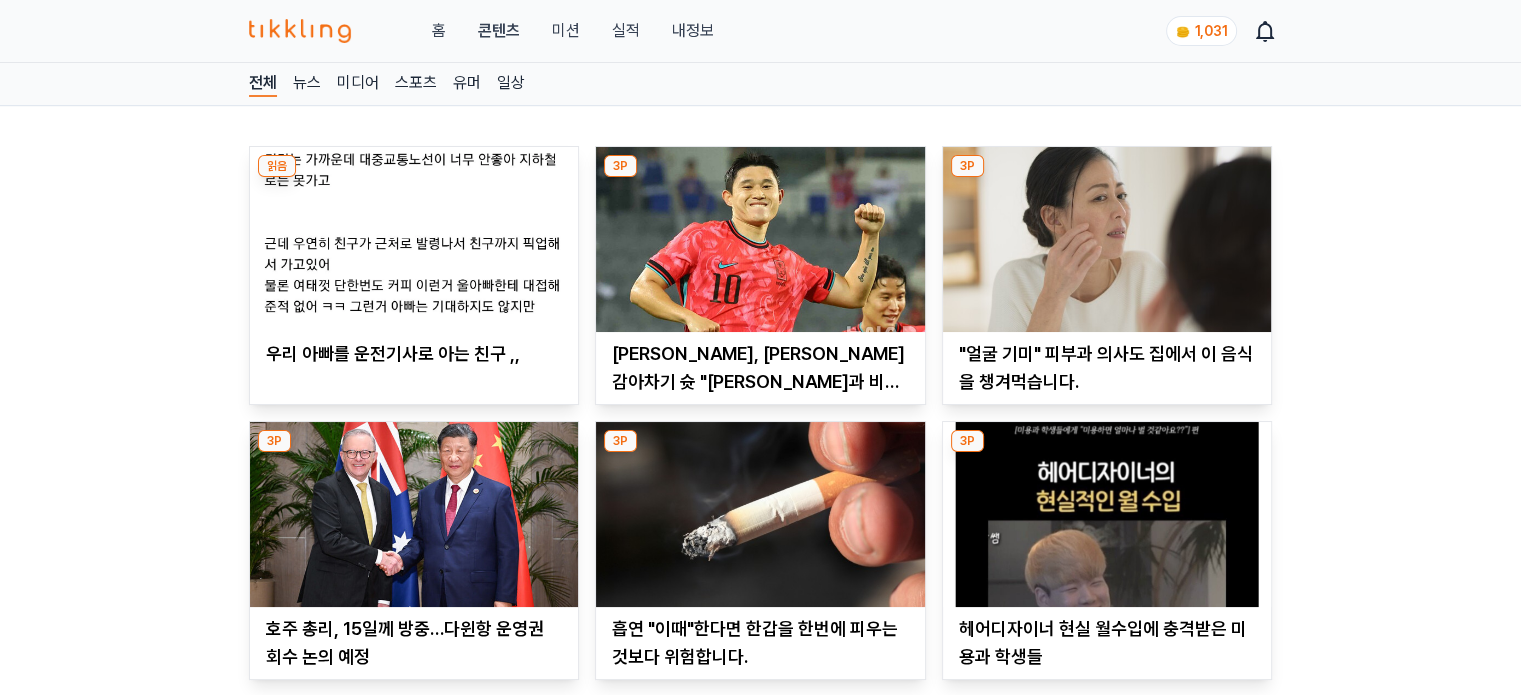 click at bounding box center [760, 239] 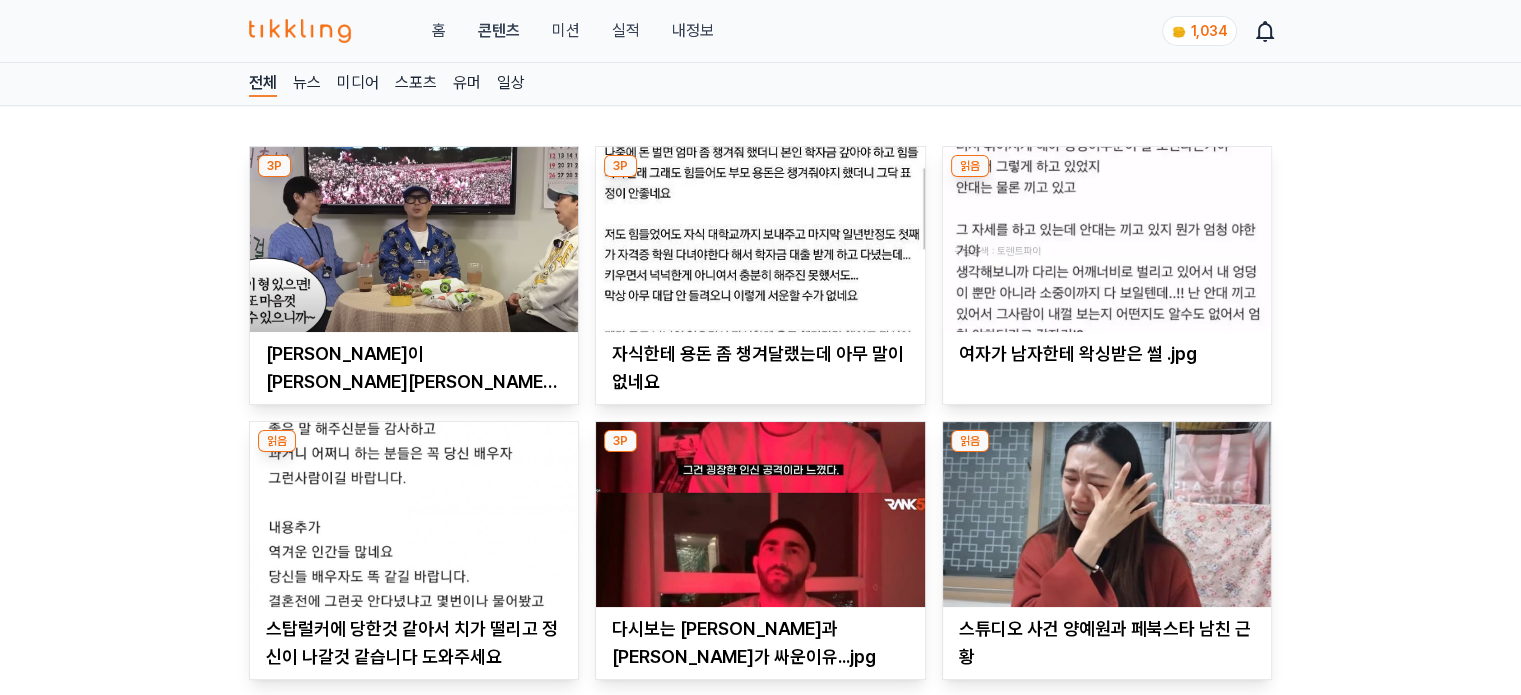 scroll, scrollTop: 500, scrollLeft: 0, axis: vertical 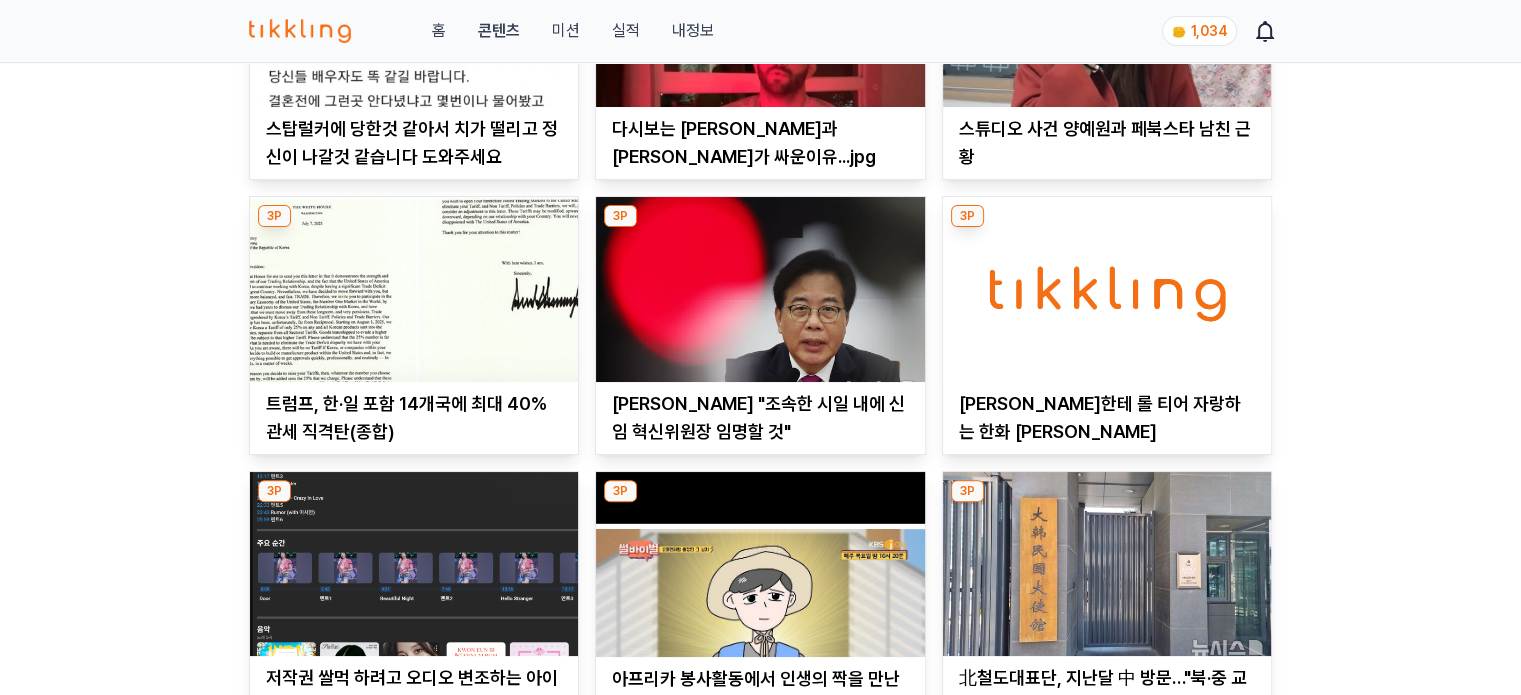 click at bounding box center (760, 289) 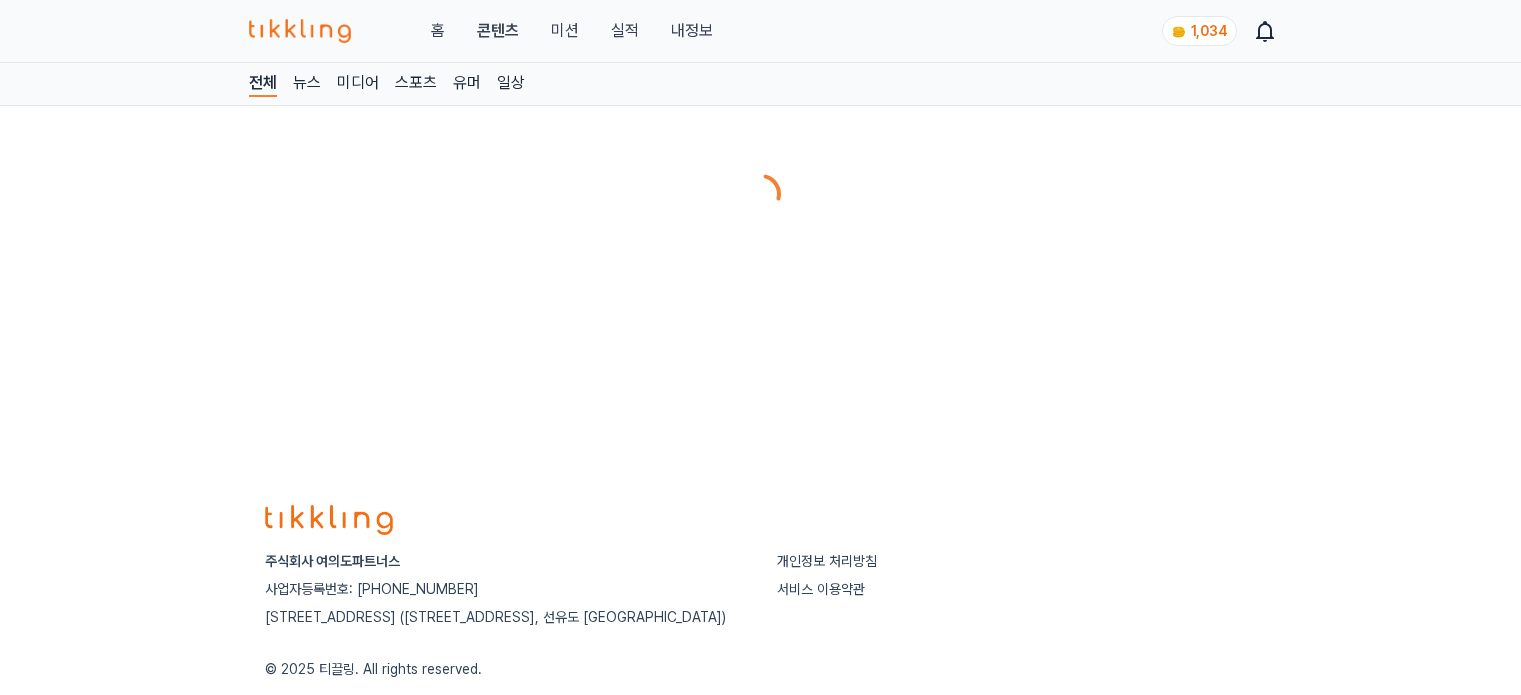 scroll, scrollTop: 0, scrollLeft: 0, axis: both 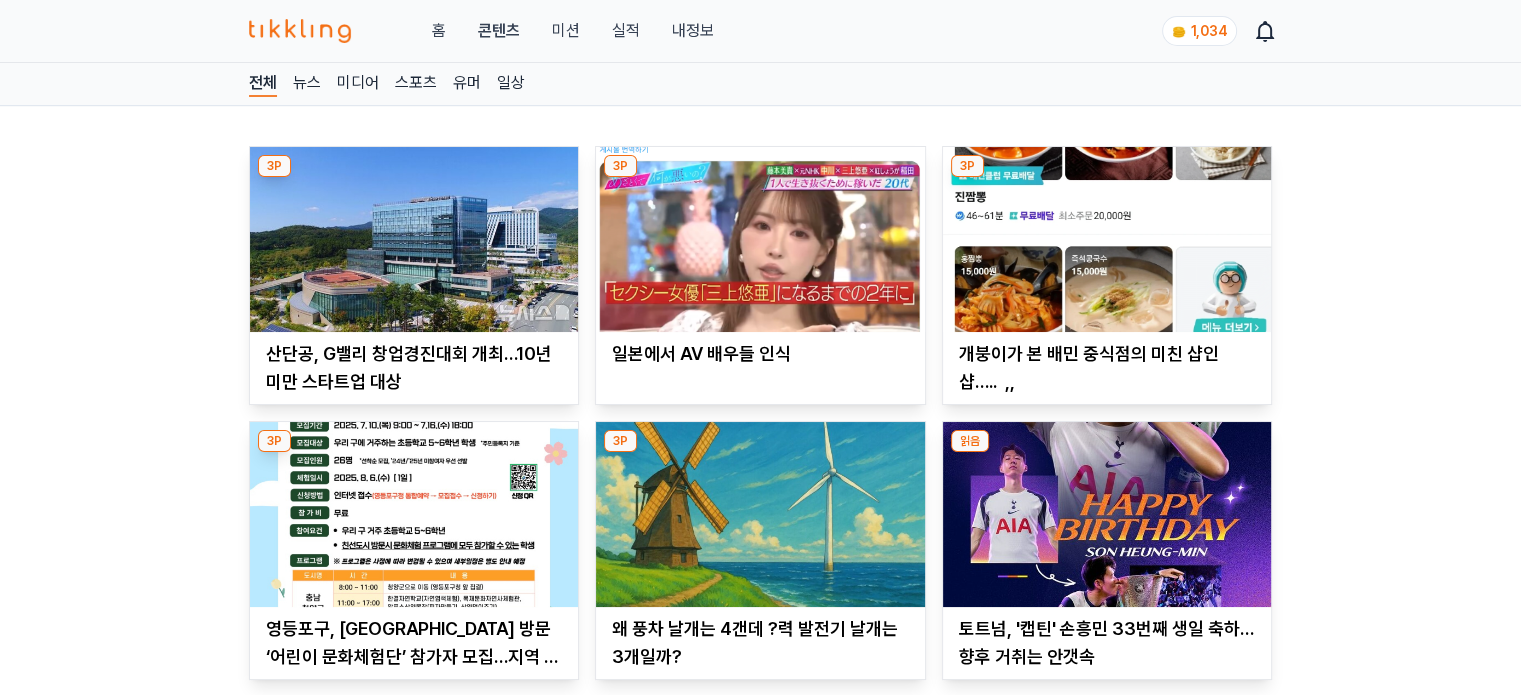 click on "미션" at bounding box center [565, 31] 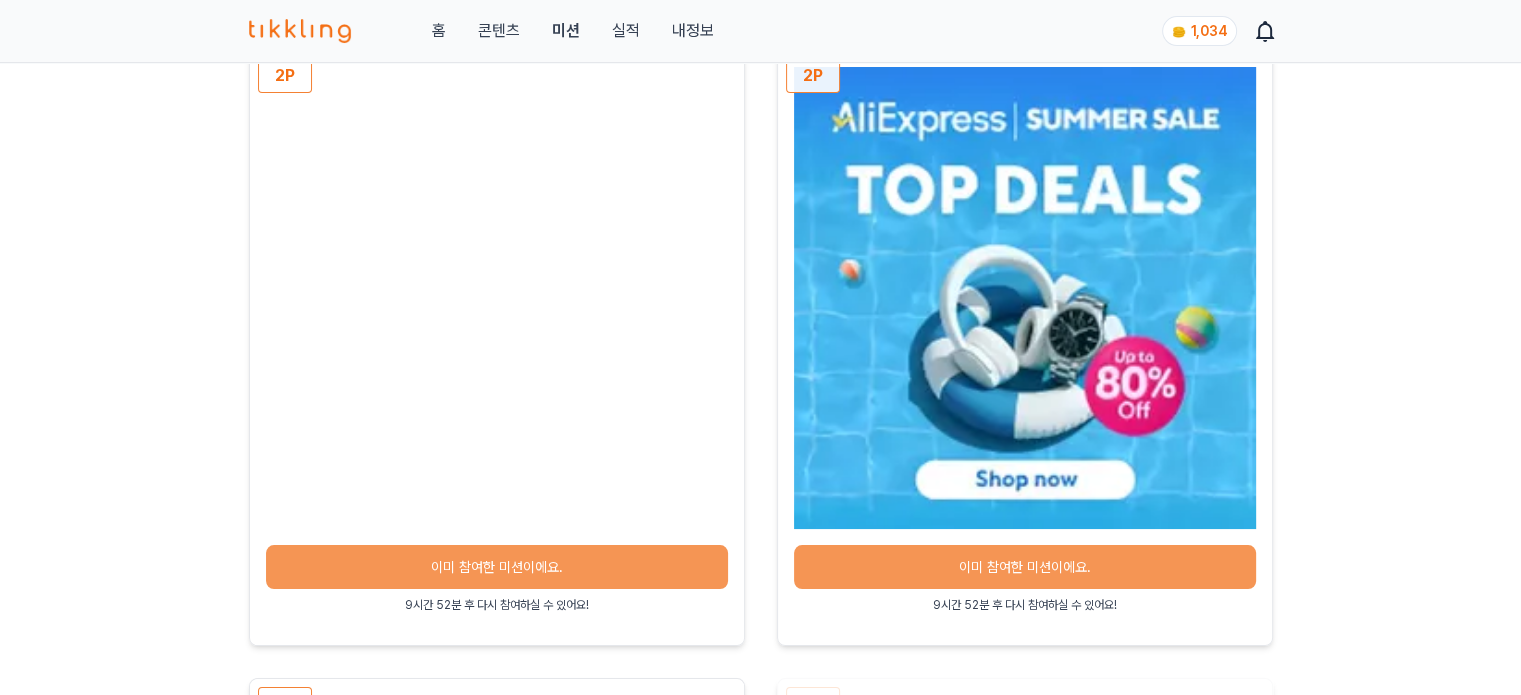 scroll, scrollTop: 200, scrollLeft: 0, axis: vertical 